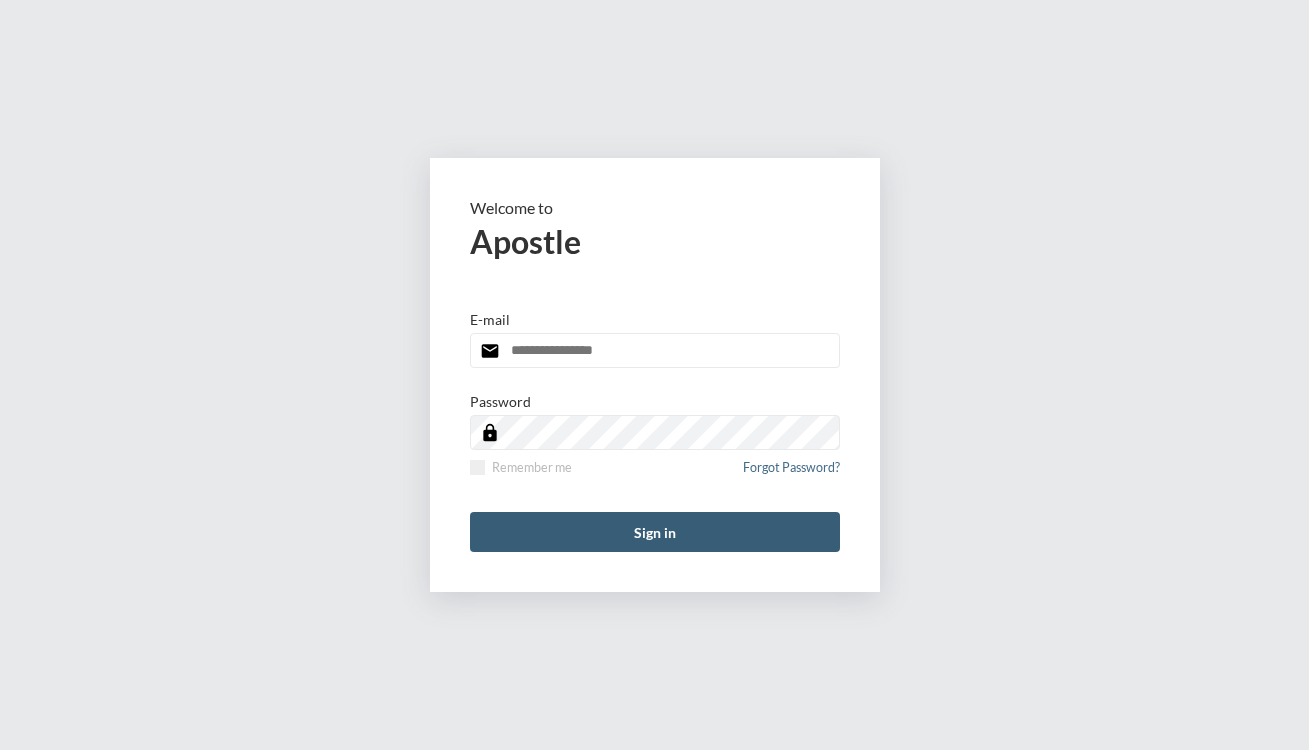 scroll, scrollTop: 0, scrollLeft: 0, axis: both 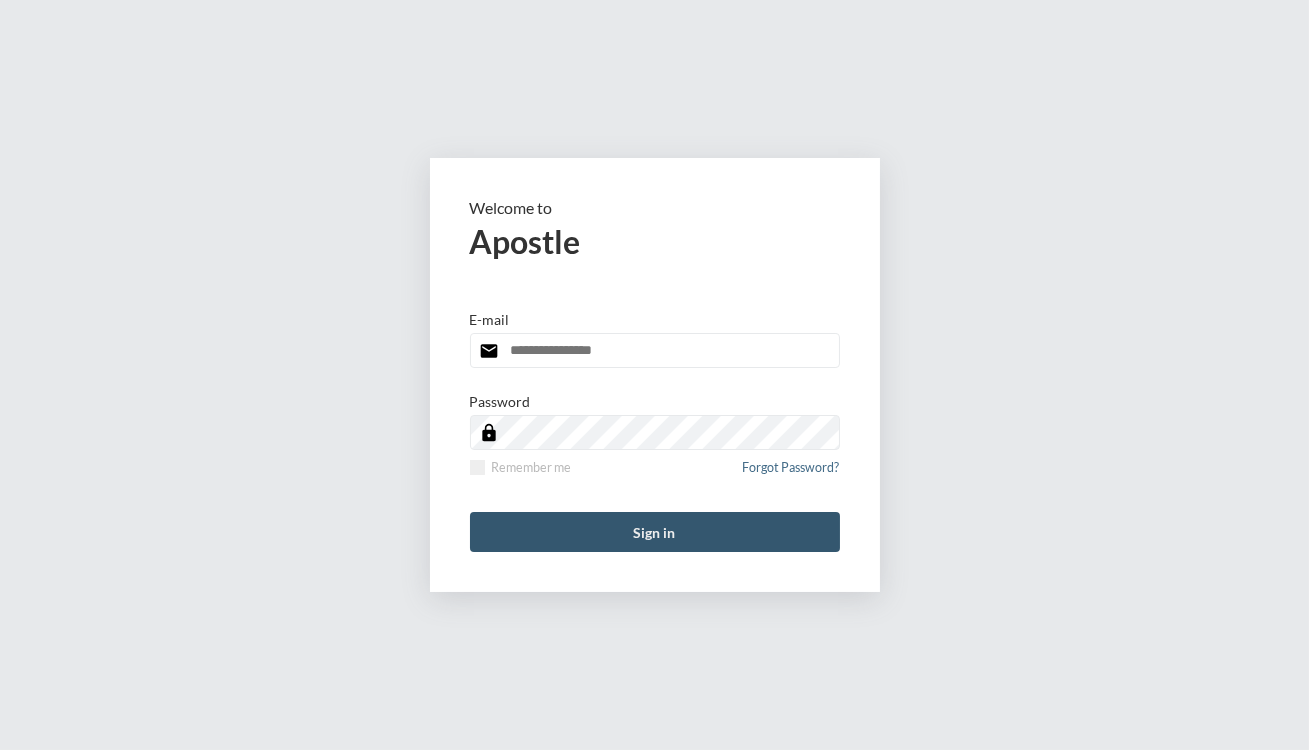 type on "**********" 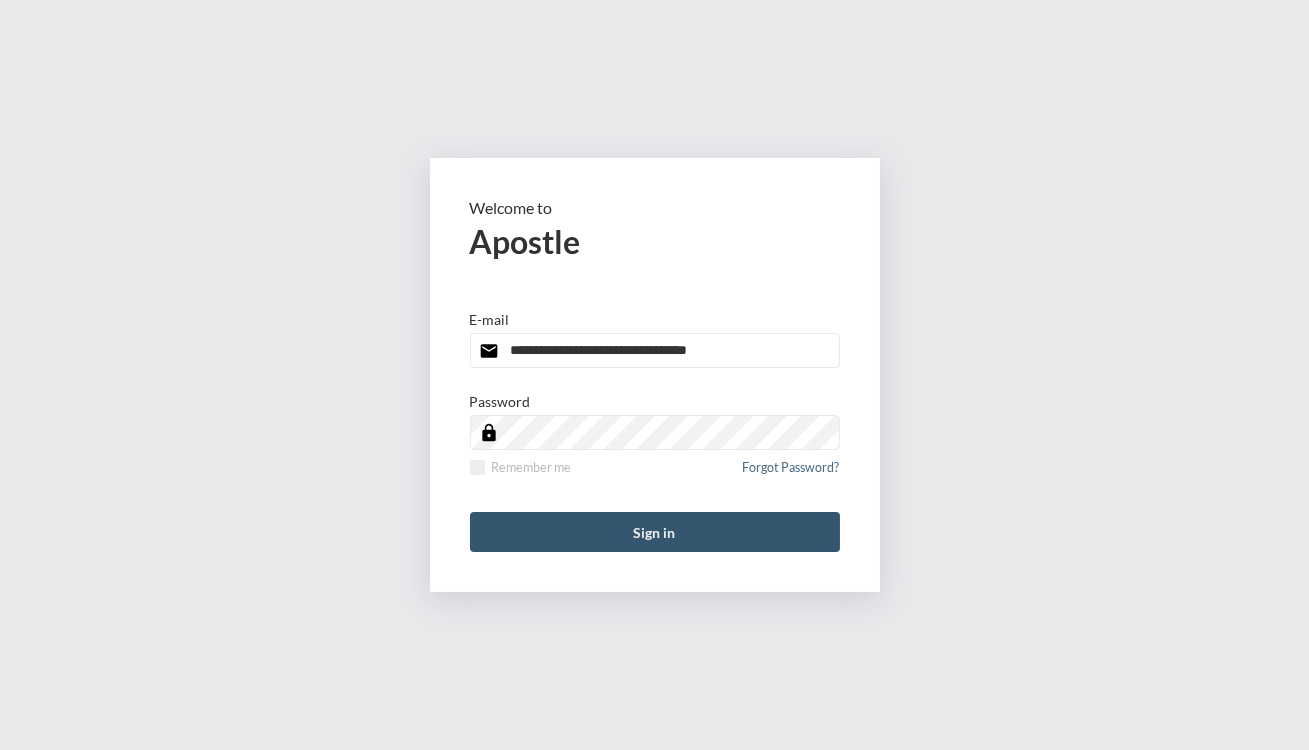 click on "Sign in" at bounding box center (655, 532) 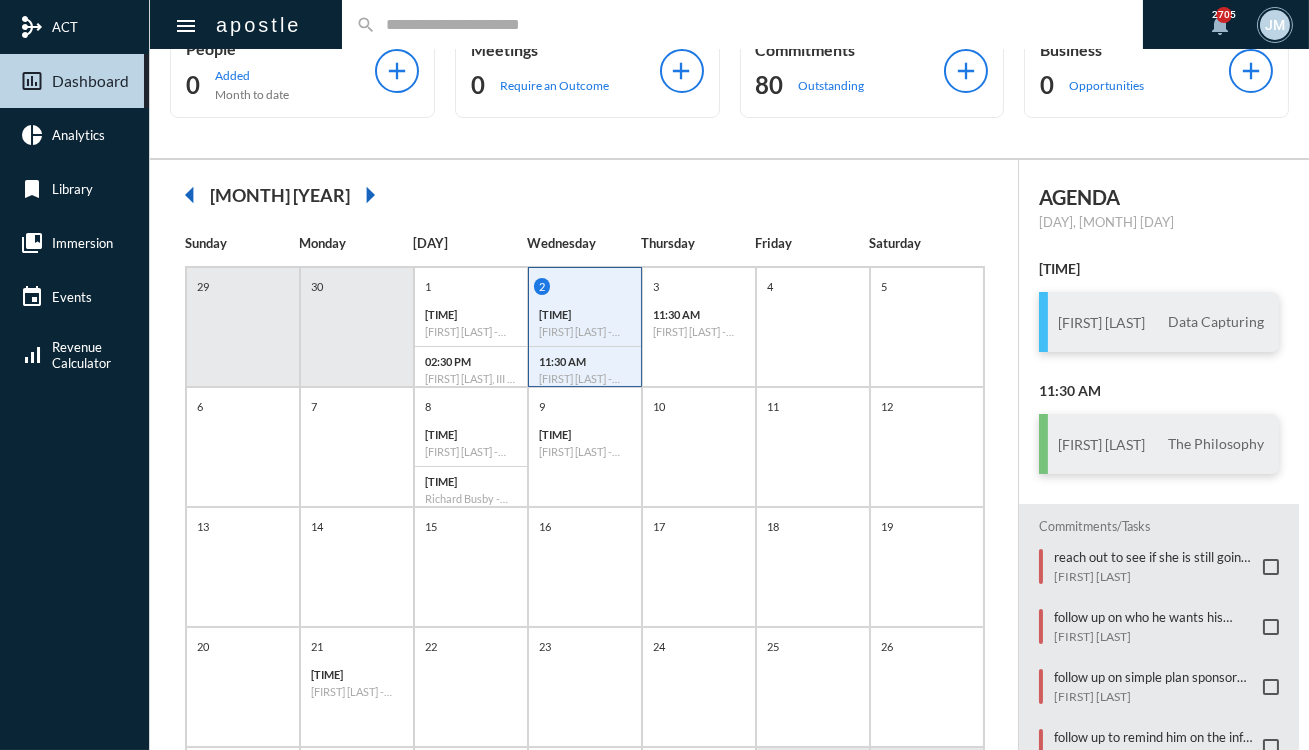 scroll, scrollTop: 0, scrollLeft: 0, axis: both 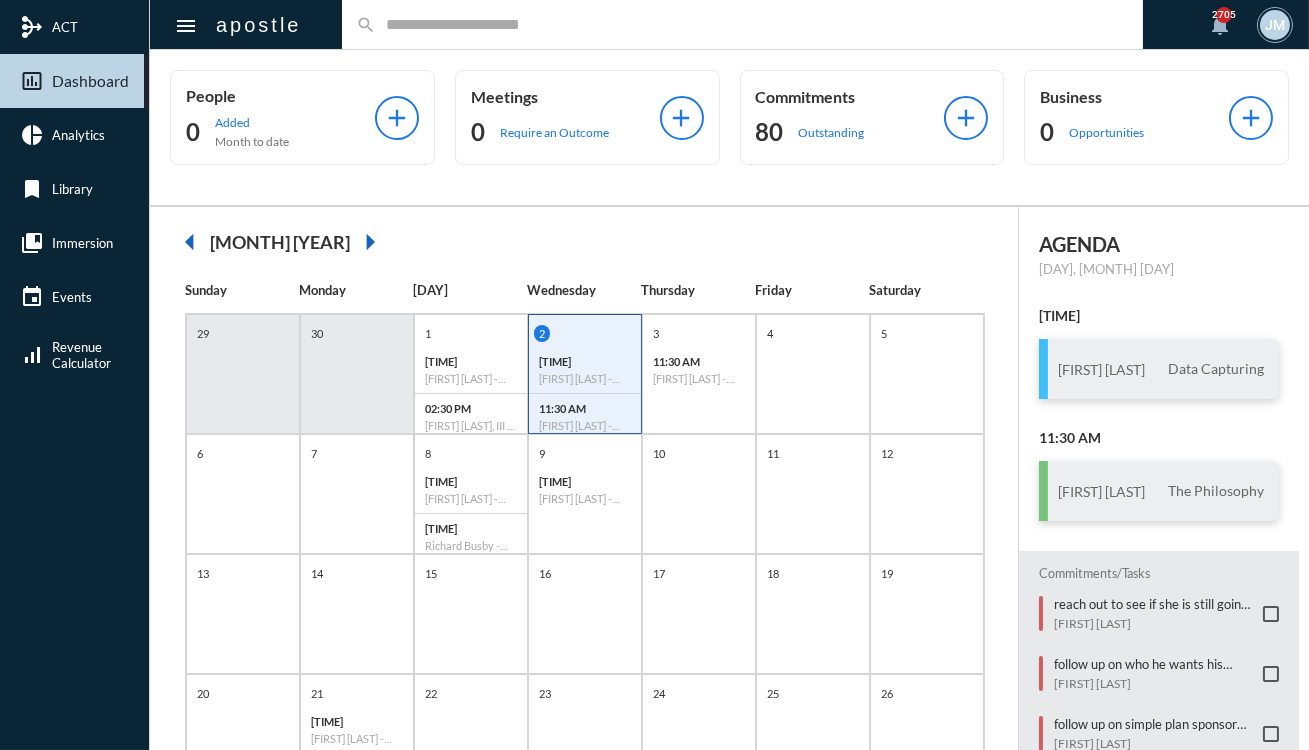 click at bounding box center [753, 24] 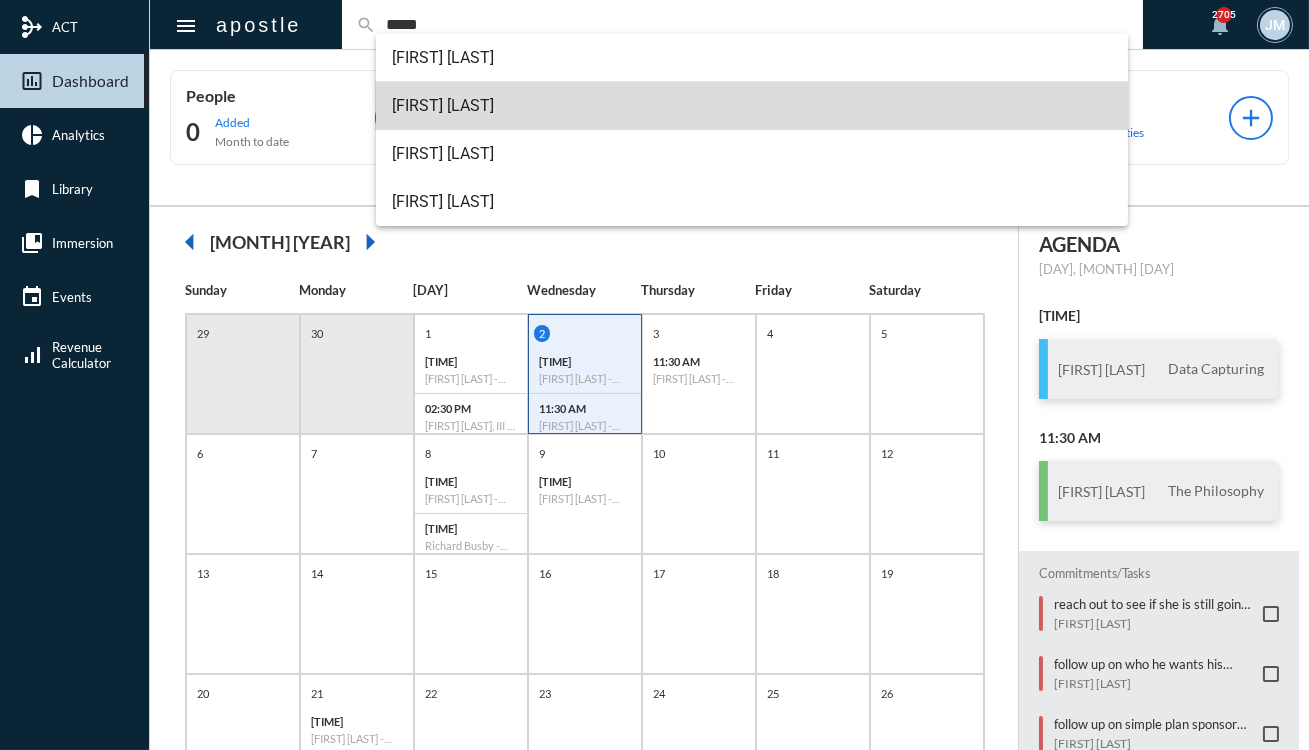 click on "[FIRST] [LAST]" at bounding box center (752, 106) 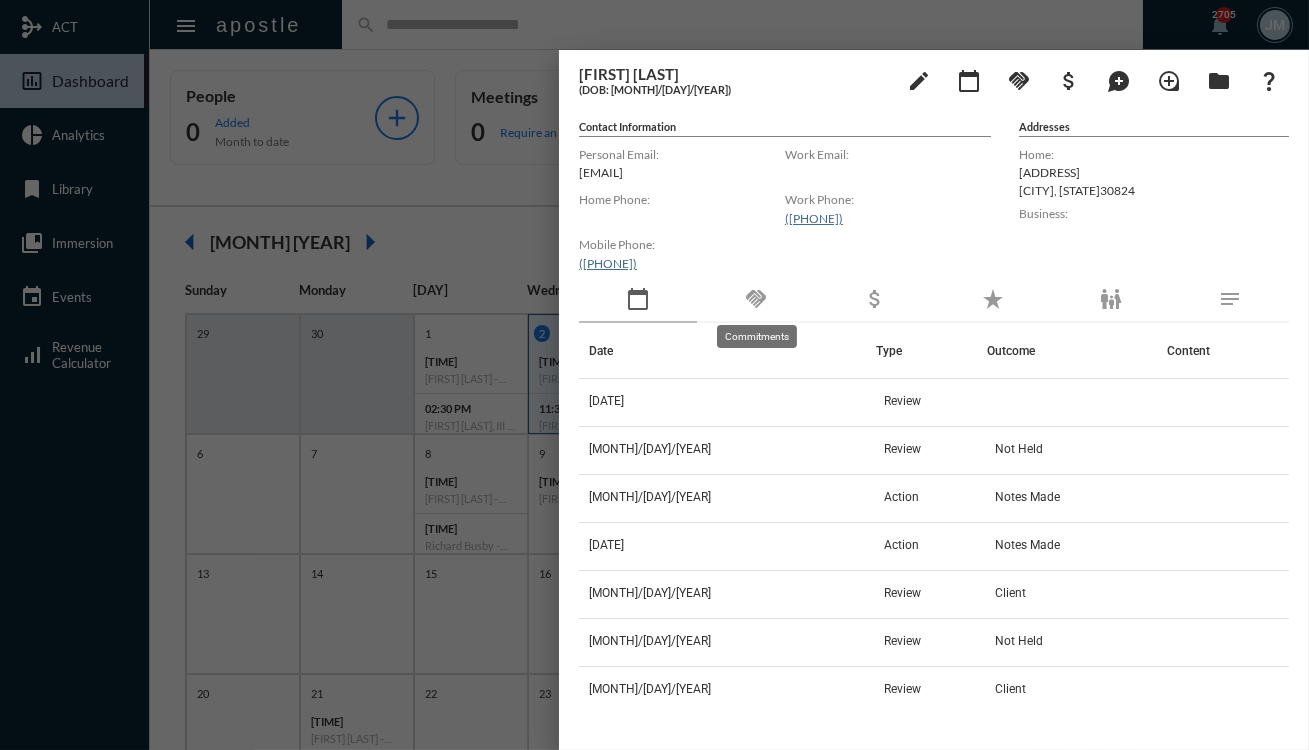 click on "handshake" at bounding box center [756, 299] 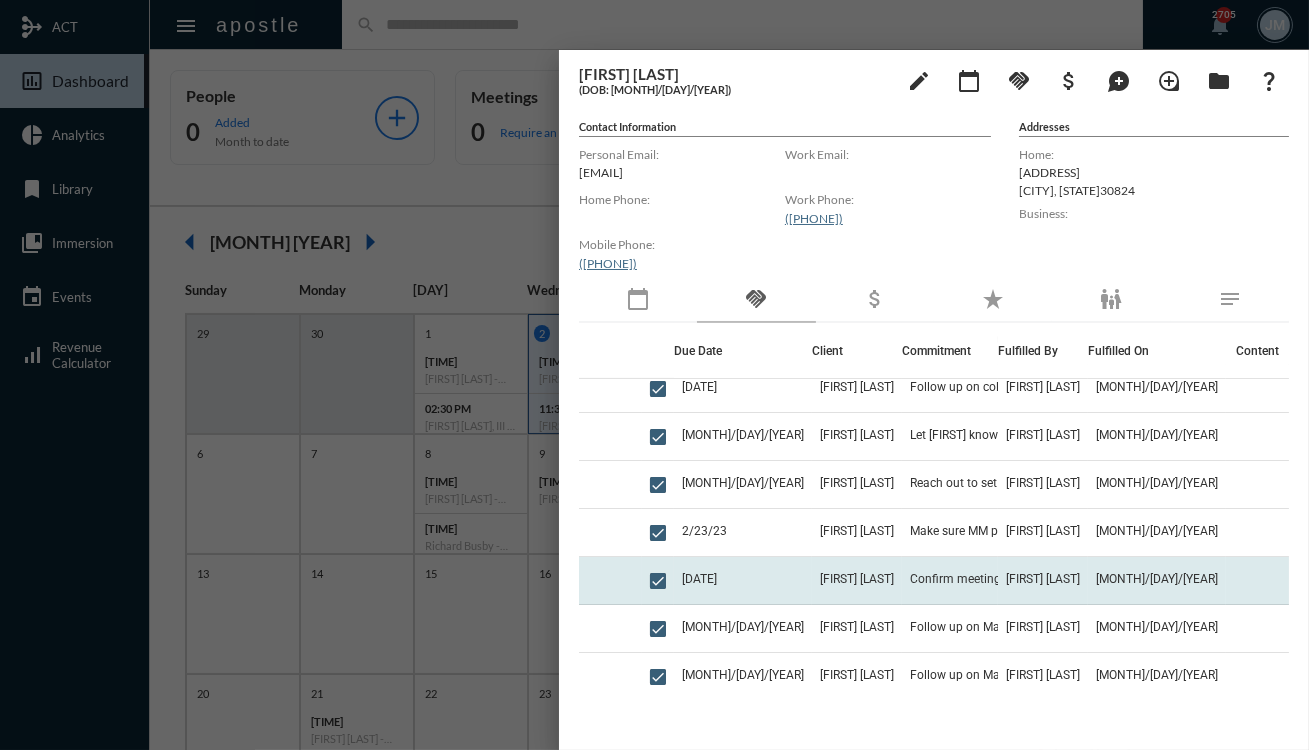 scroll, scrollTop: 1216, scrollLeft: 0, axis: vertical 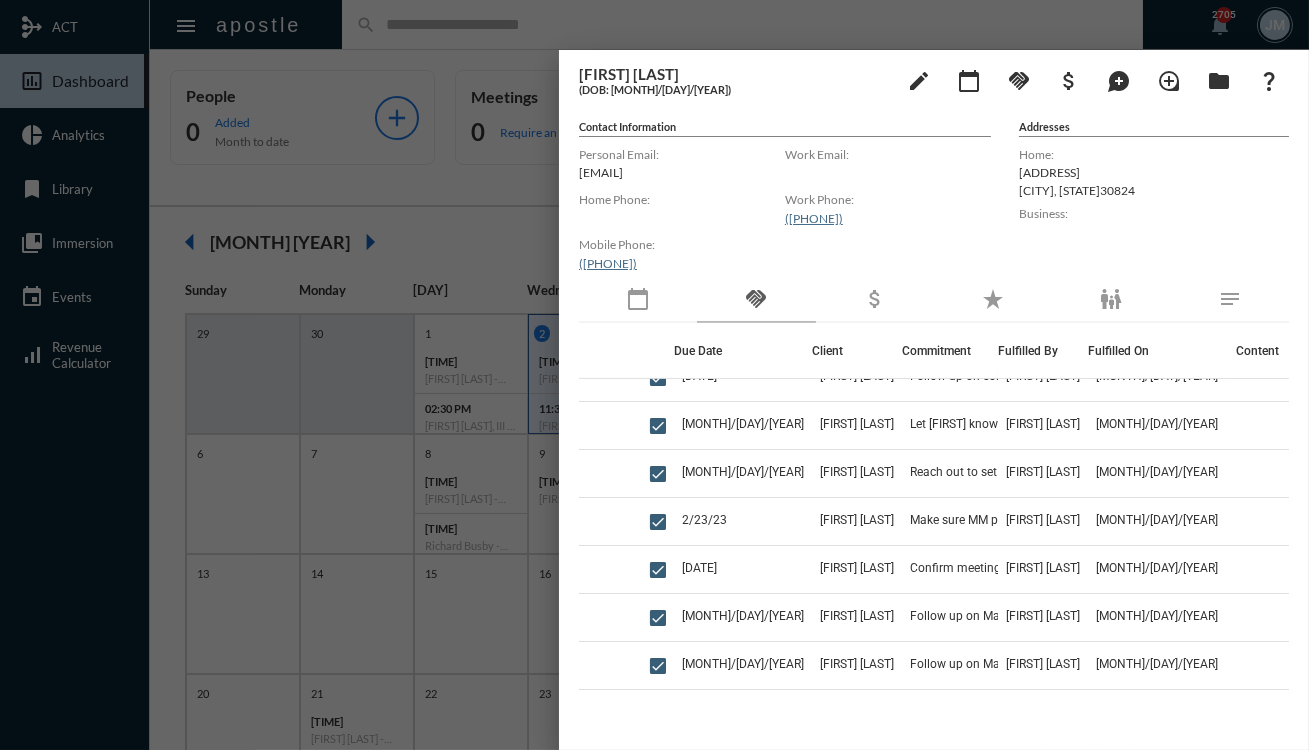 click at bounding box center (654, 375) 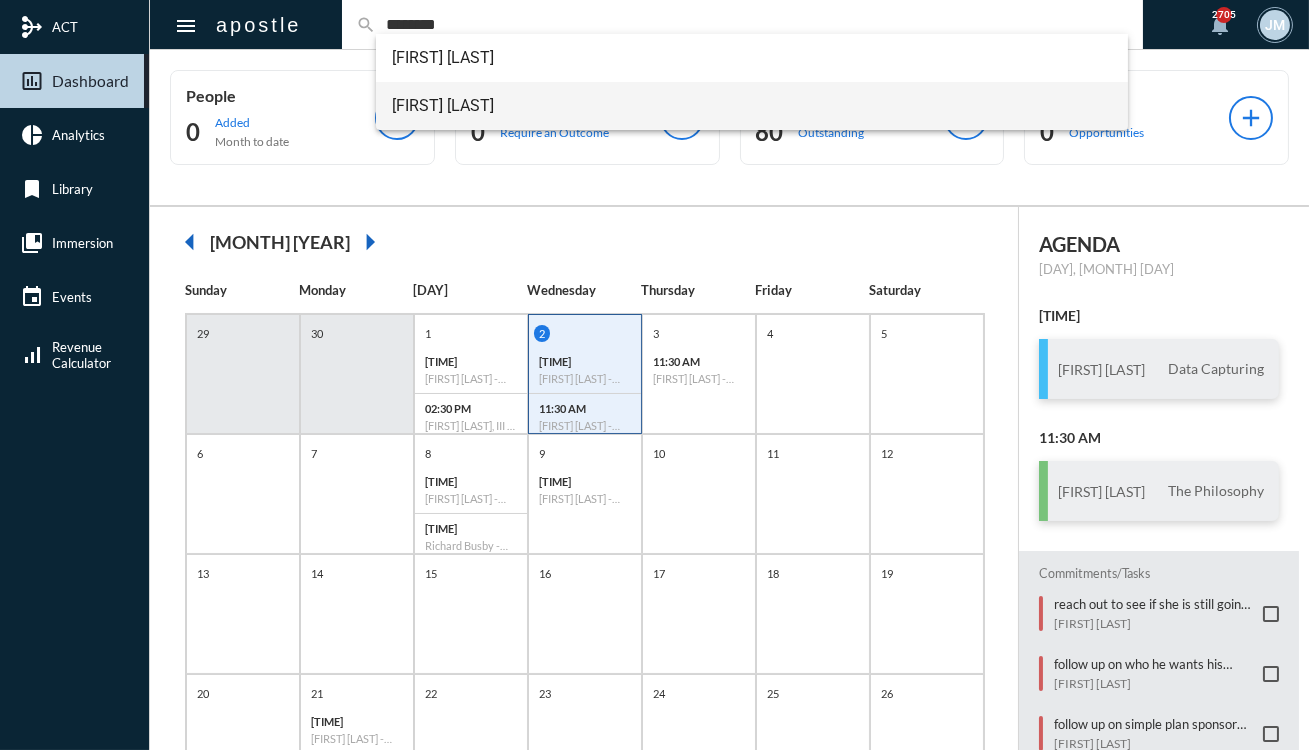 type on "********" 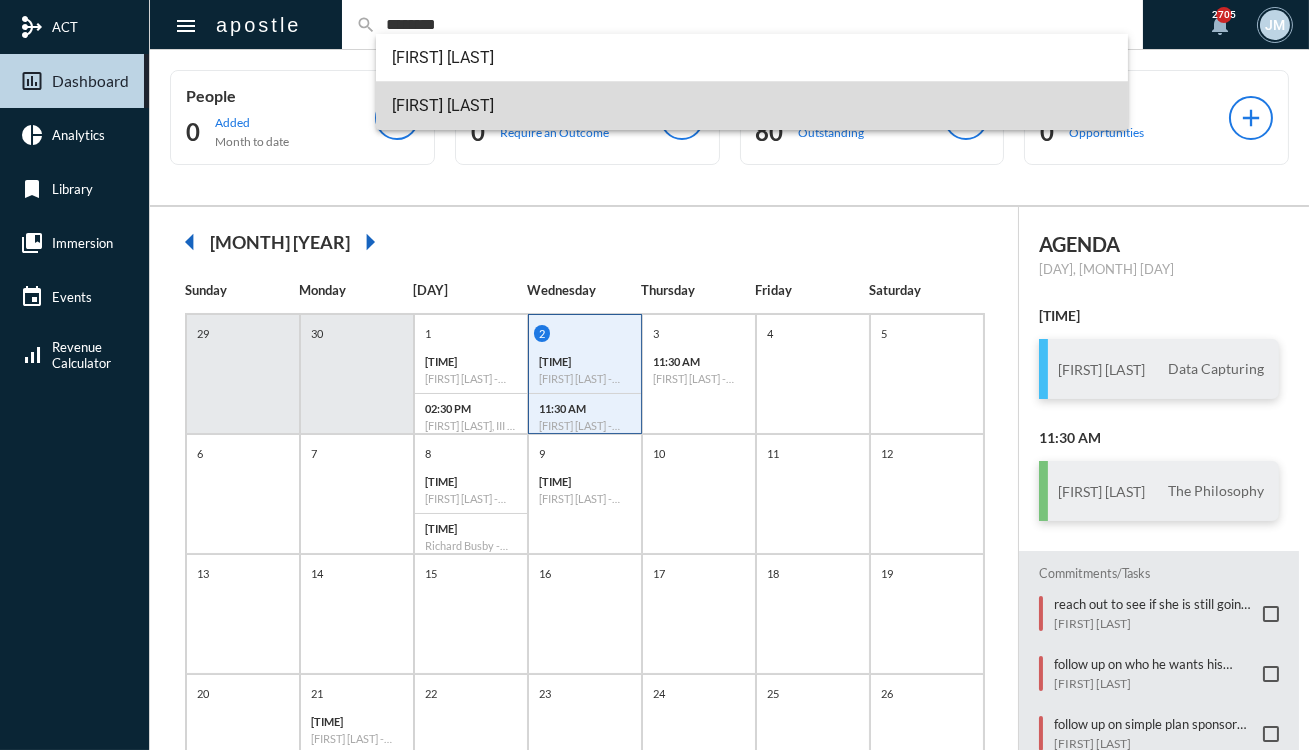 click on "Zach  Klaassen" at bounding box center [752, 106] 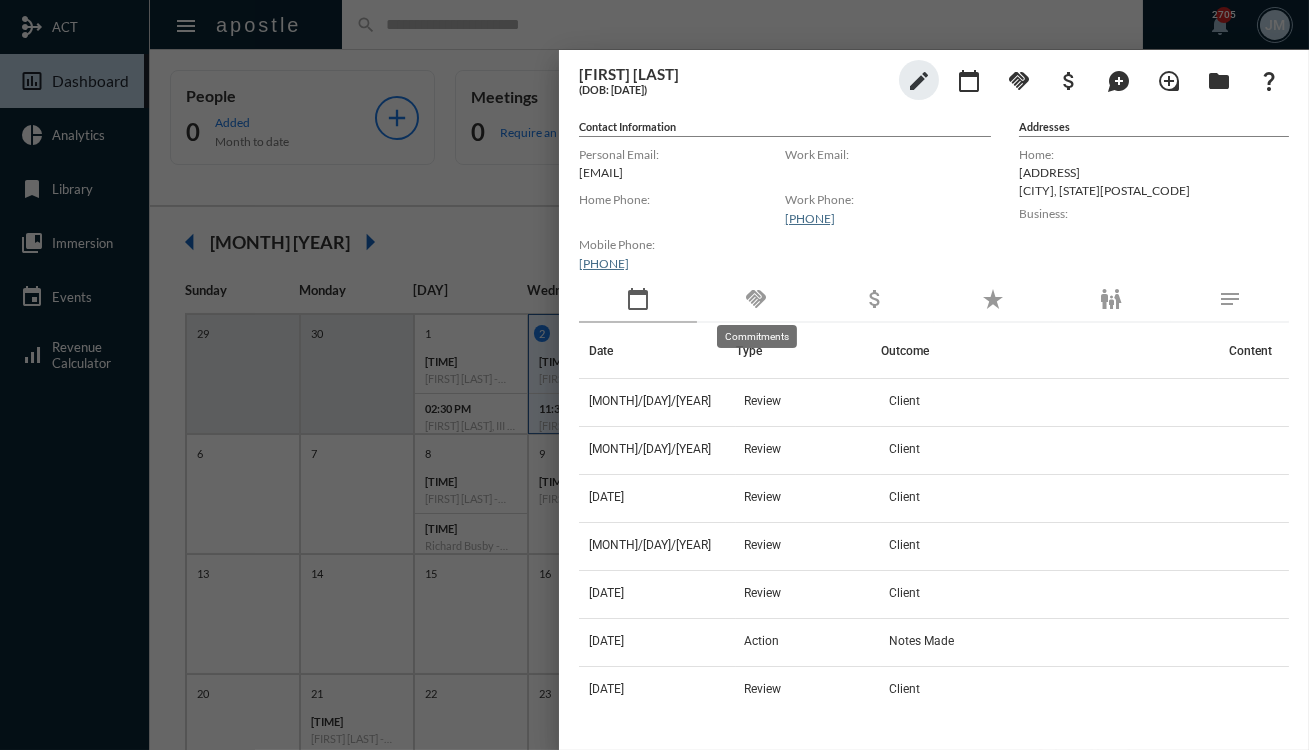 click on "handshake" at bounding box center [756, 299] 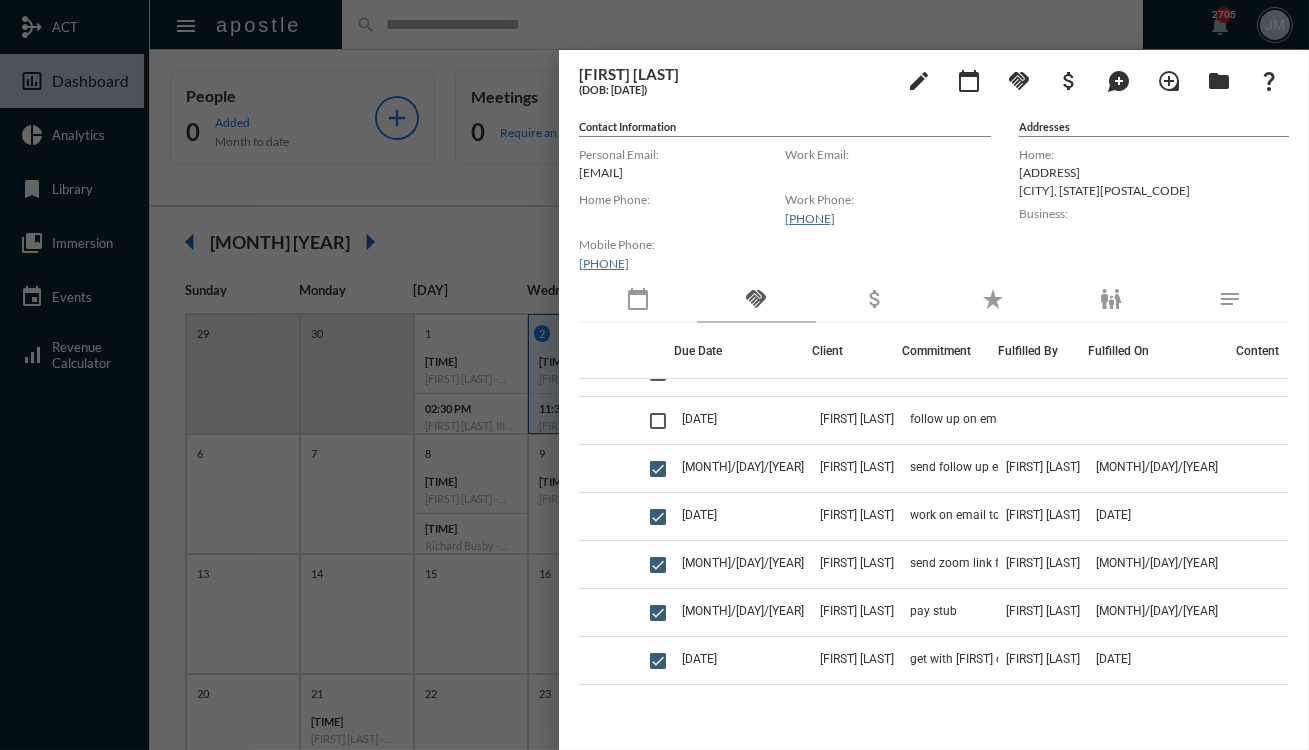 scroll, scrollTop: 0, scrollLeft: 0, axis: both 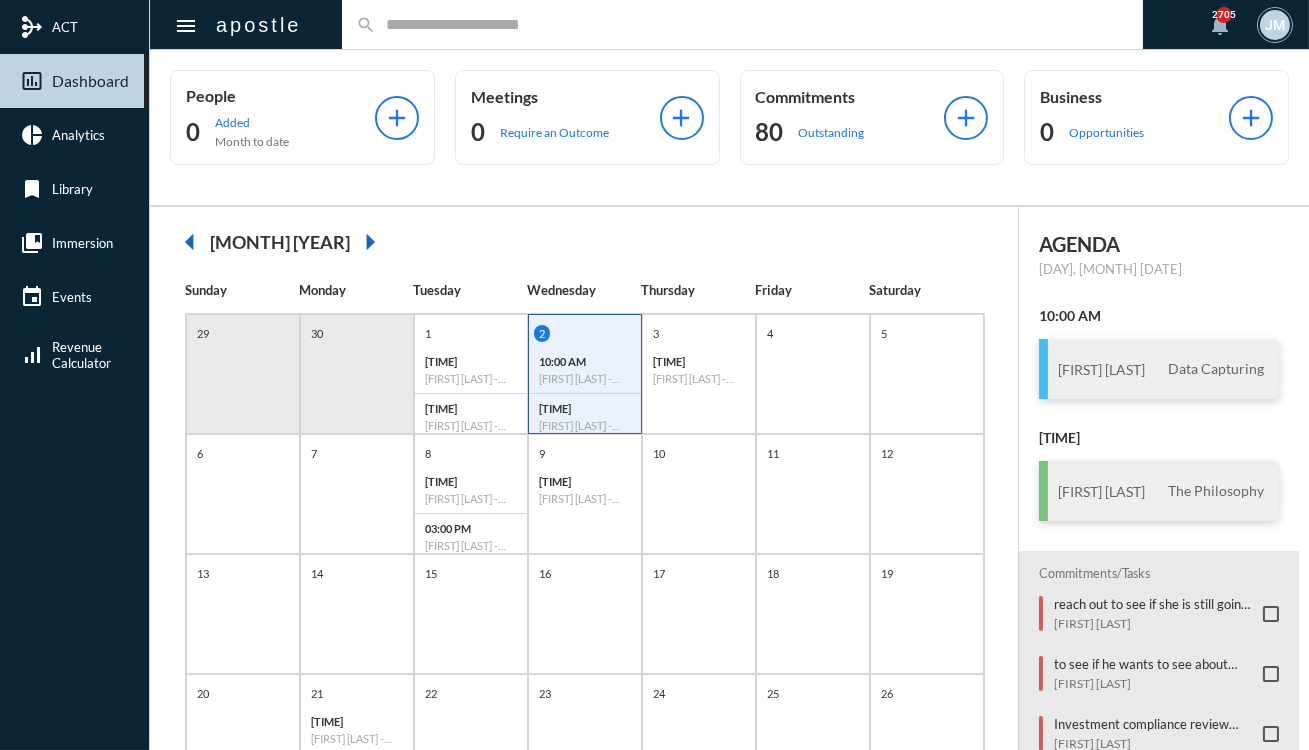 click at bounding box center (753, 24) 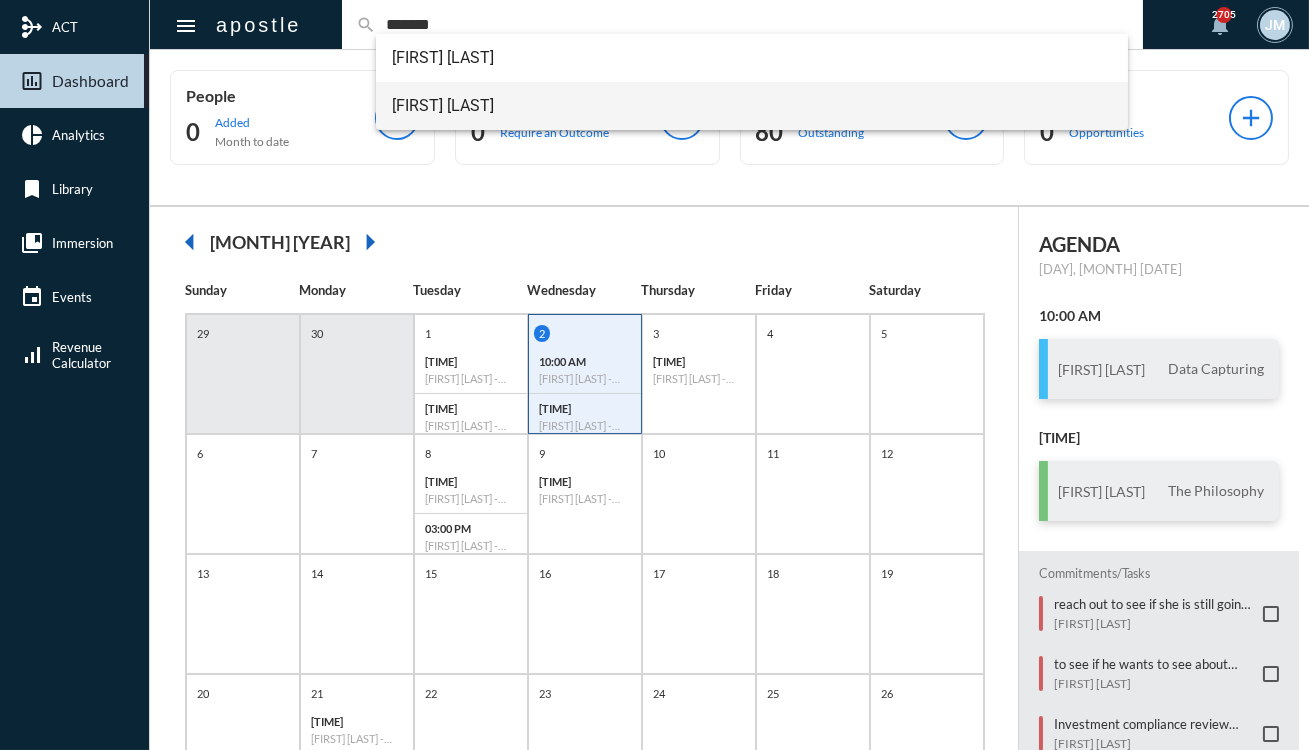 type on "*******" 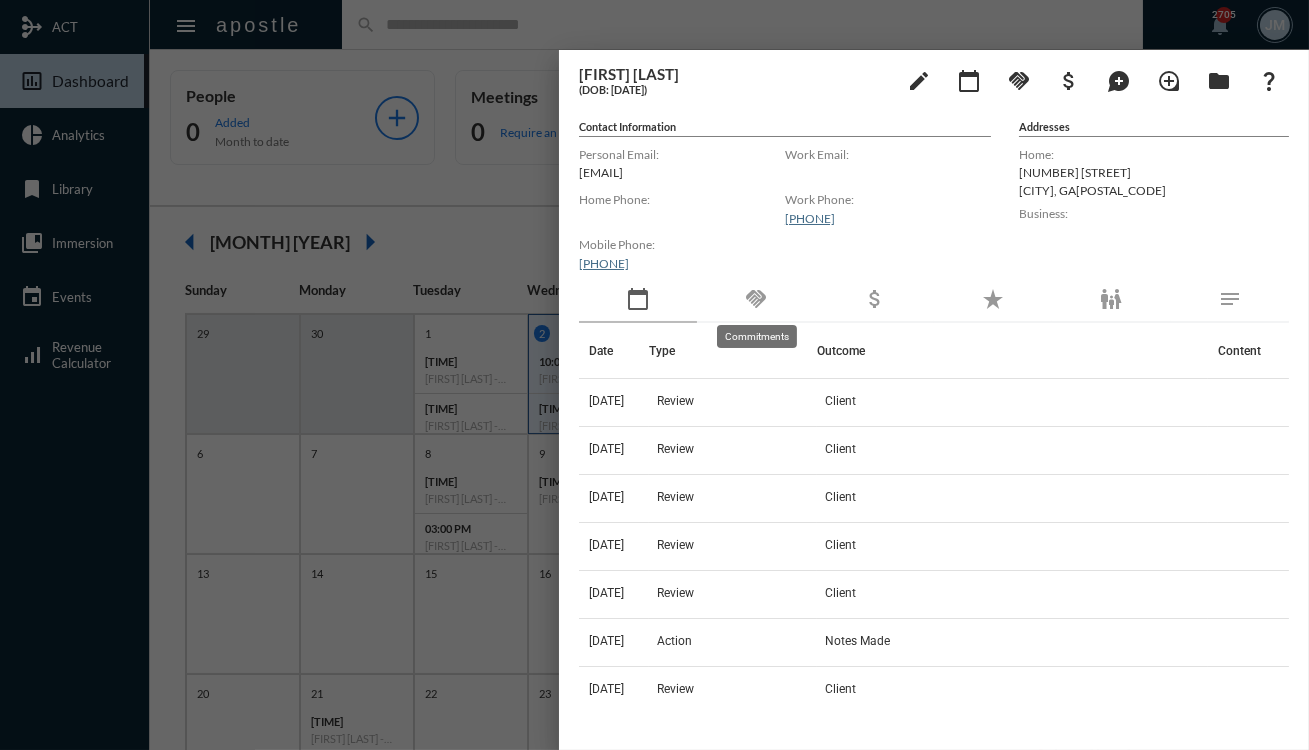 click on "handshake" at bounding box center (756, 299) 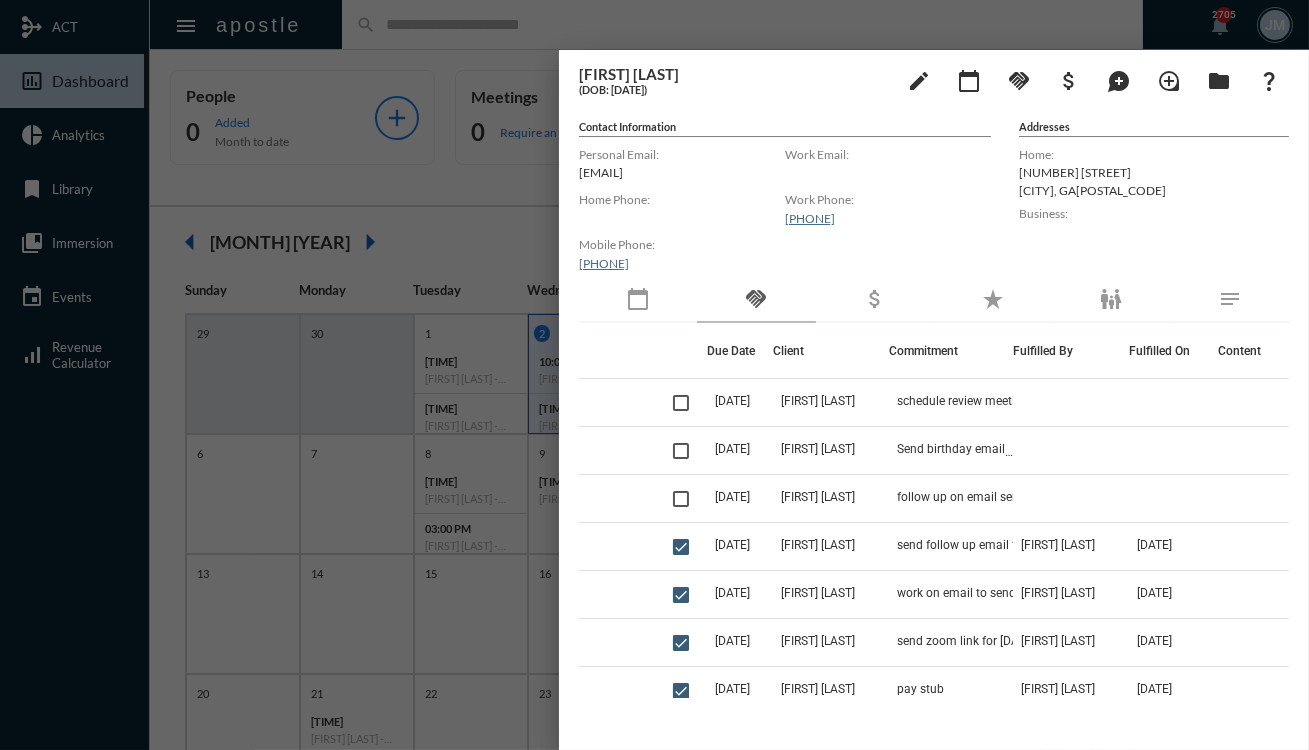 drag, startPoint x: 1290, startPoint y: 364, endPoint x: 1286, endPoint y: 500, distance: 136.0588 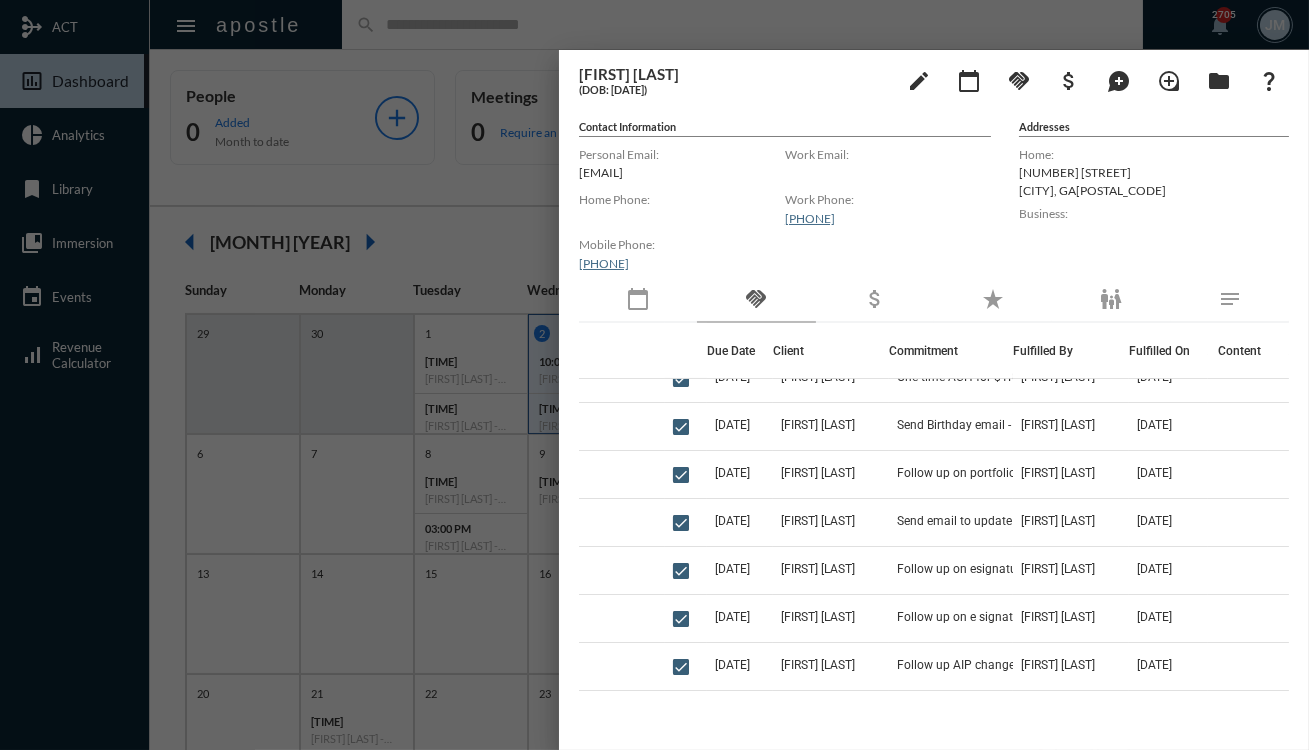 scroll, scrollTop: 1265, scrollLeft: 0, axis: vertical 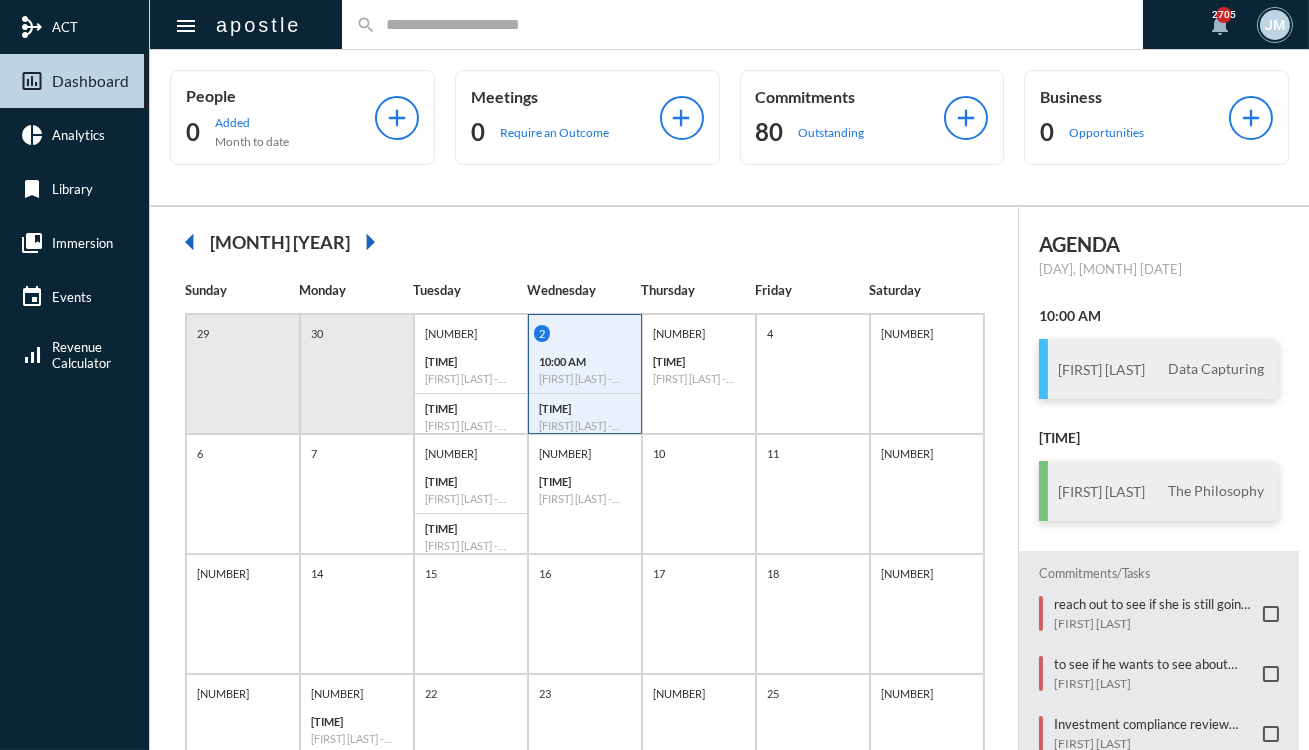 click at bounding box center [753, 24] 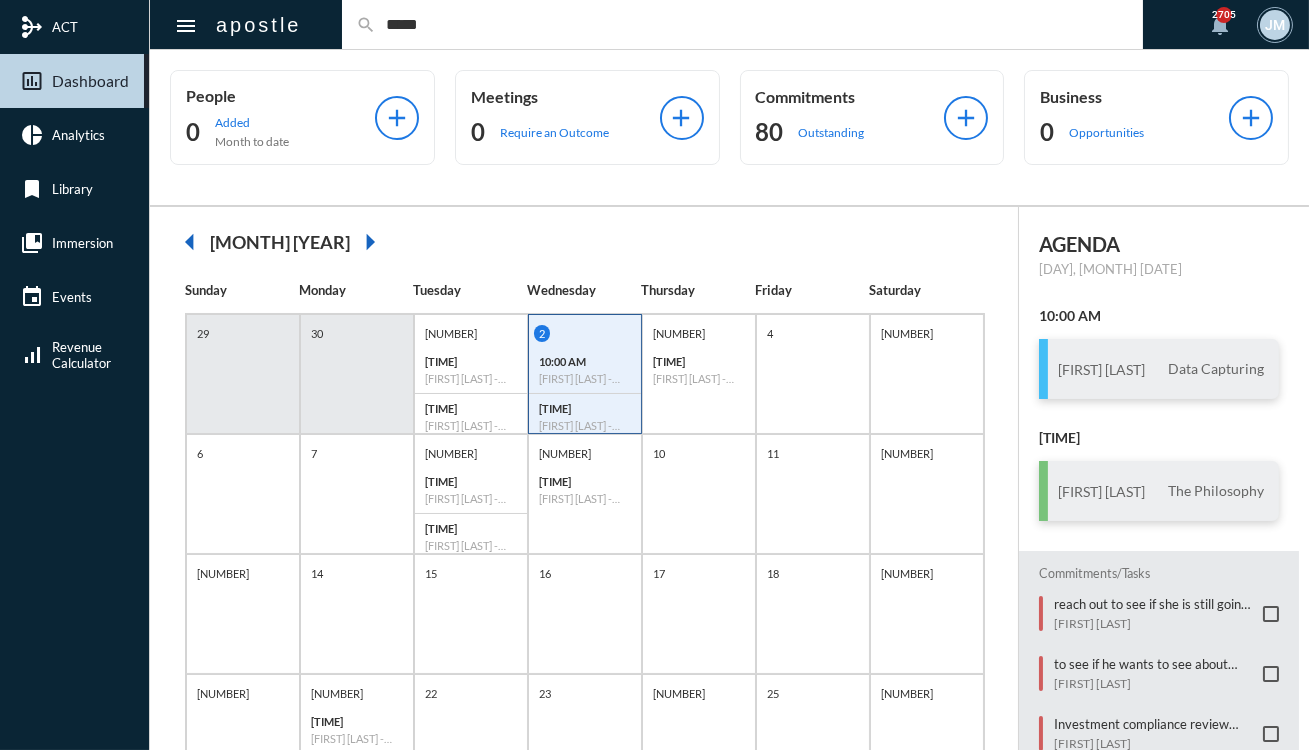 type on "*****" 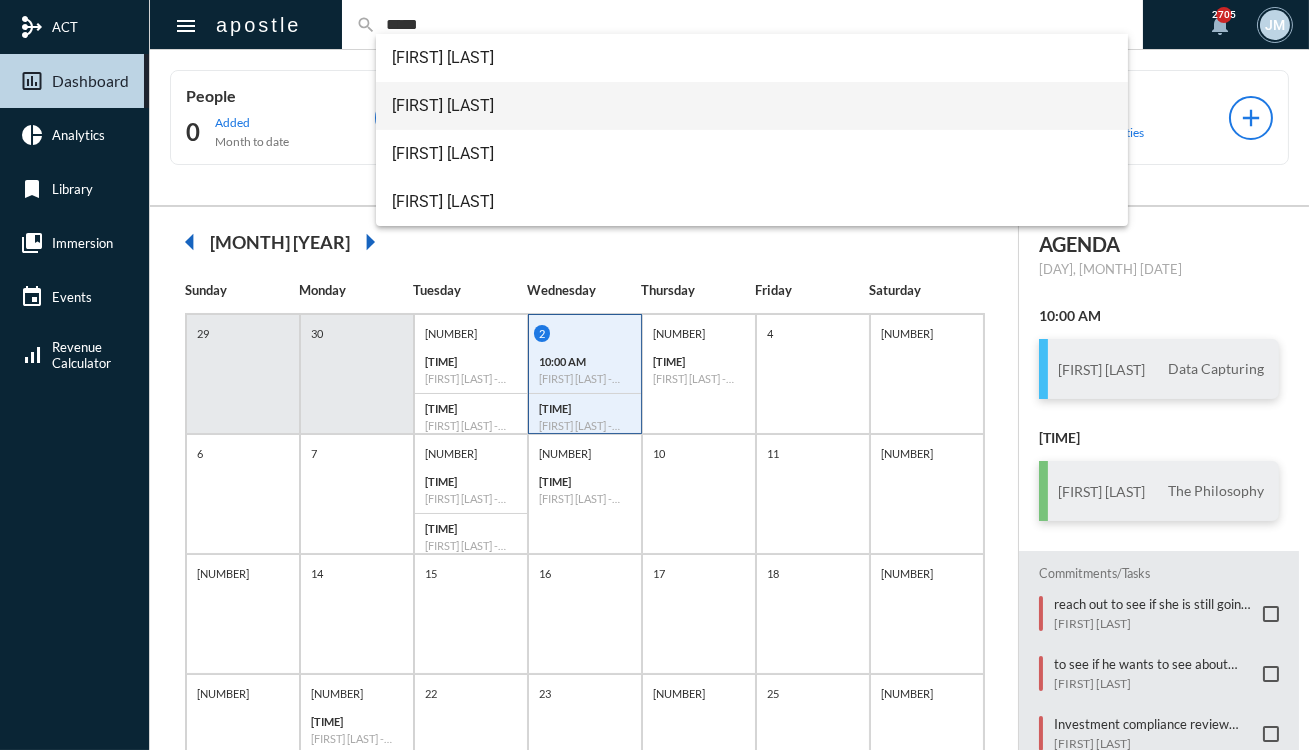 click on "[FIRST] [LAST]" at bounding box center [752, 106] 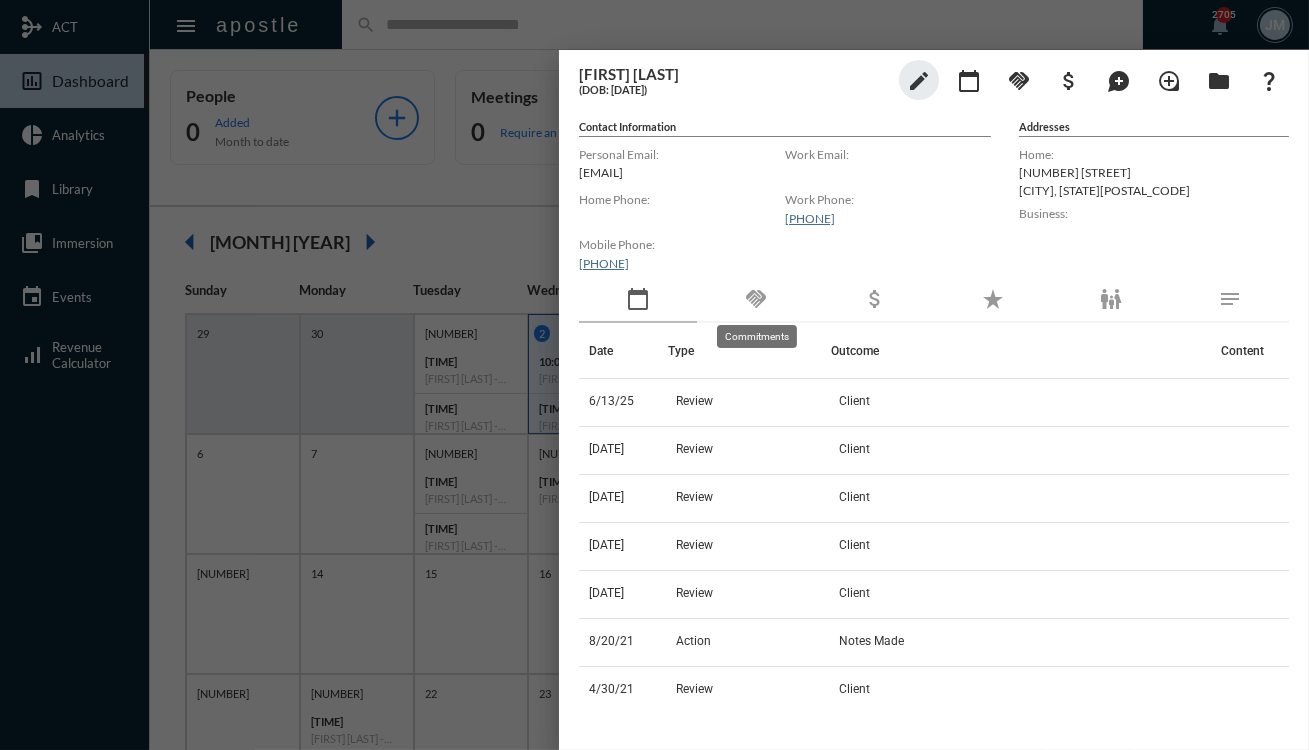 click on "handshake" at bounding box center [756, 299] 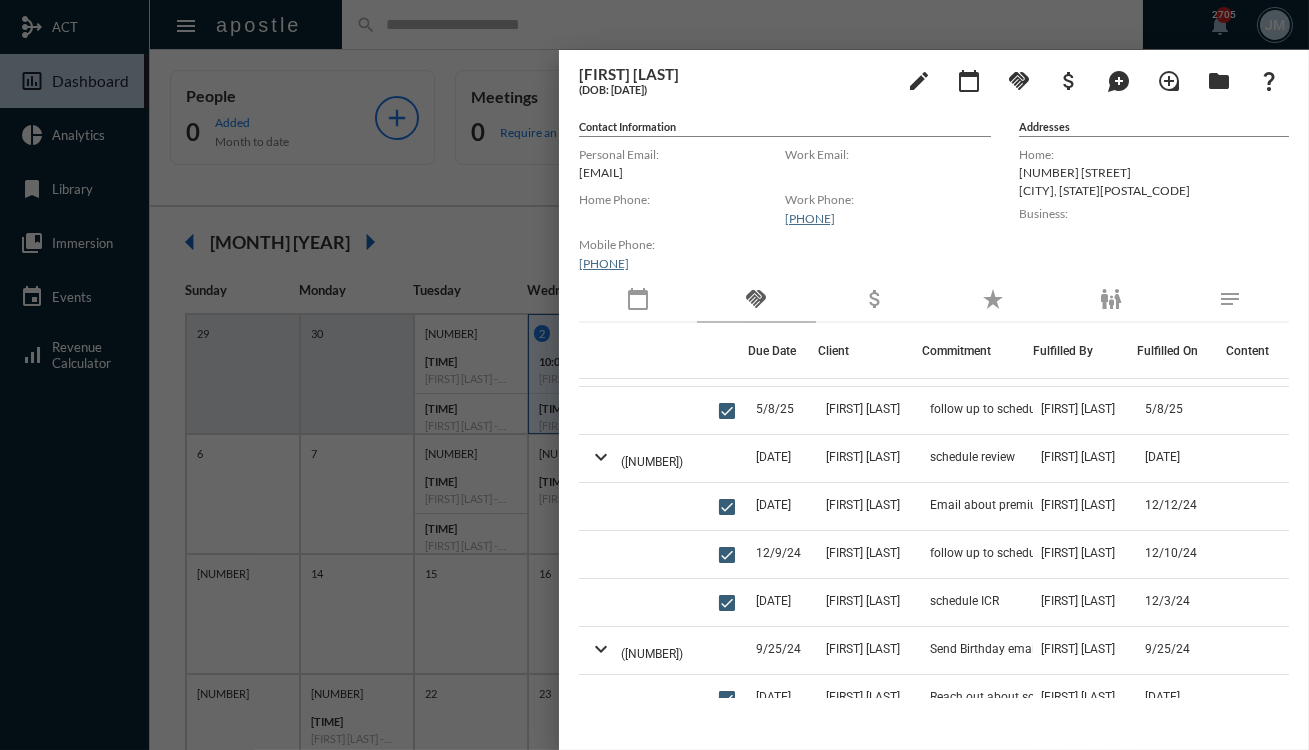 scroll, scrollTop: 217, scrollLeft: 0, axis: vertical 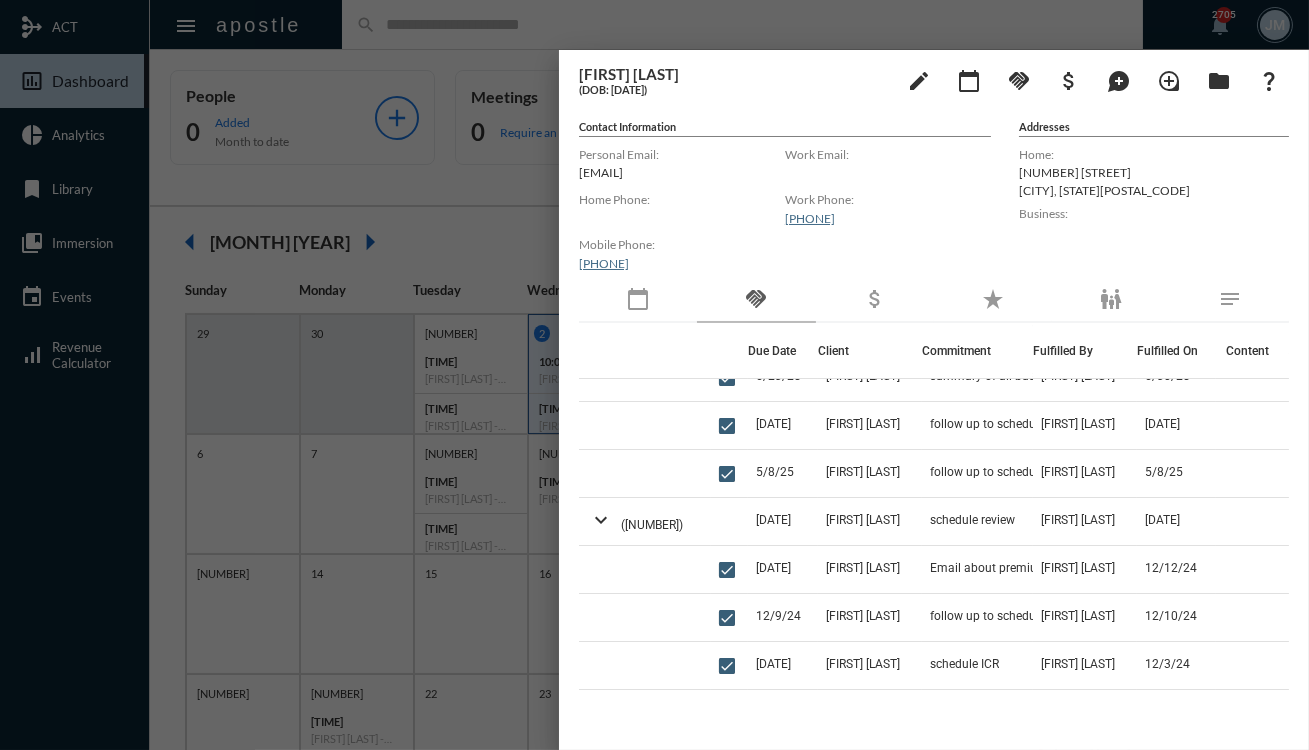 click at bounding box center [654, 375] 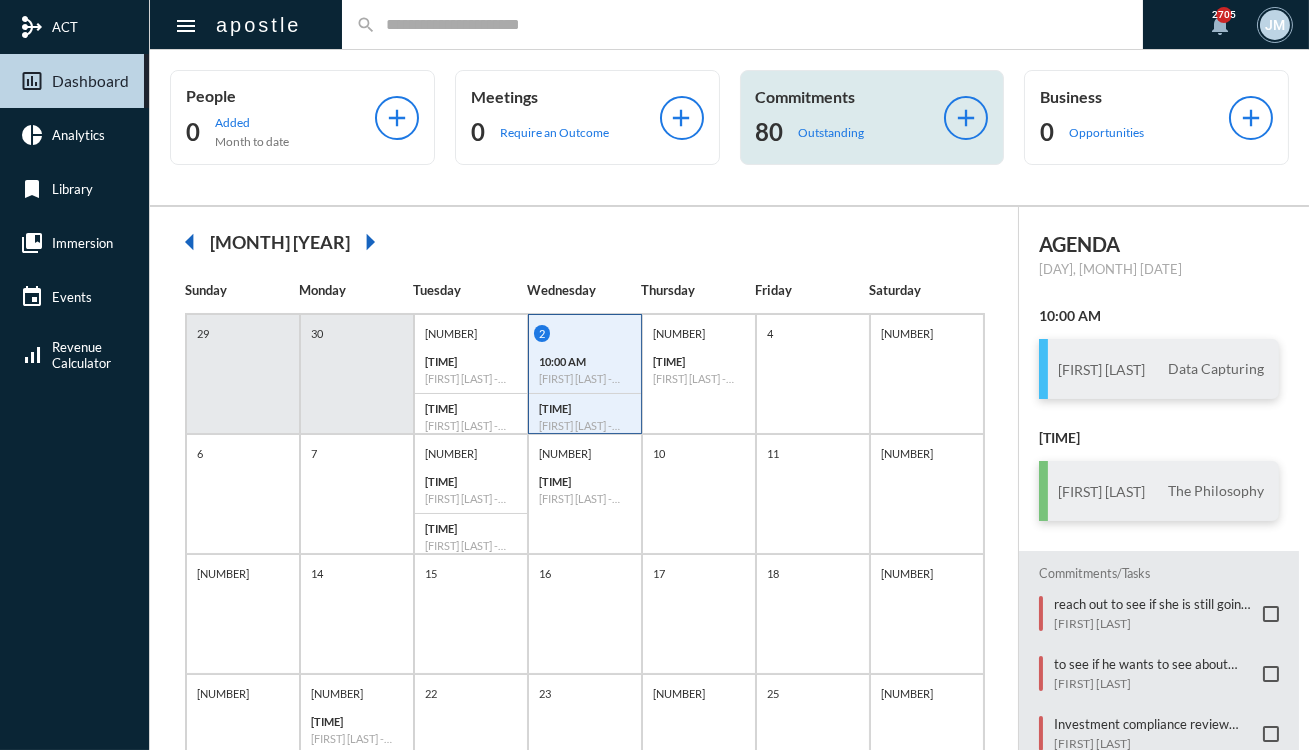 click on "Commitments" at bounding box center (280, 95) 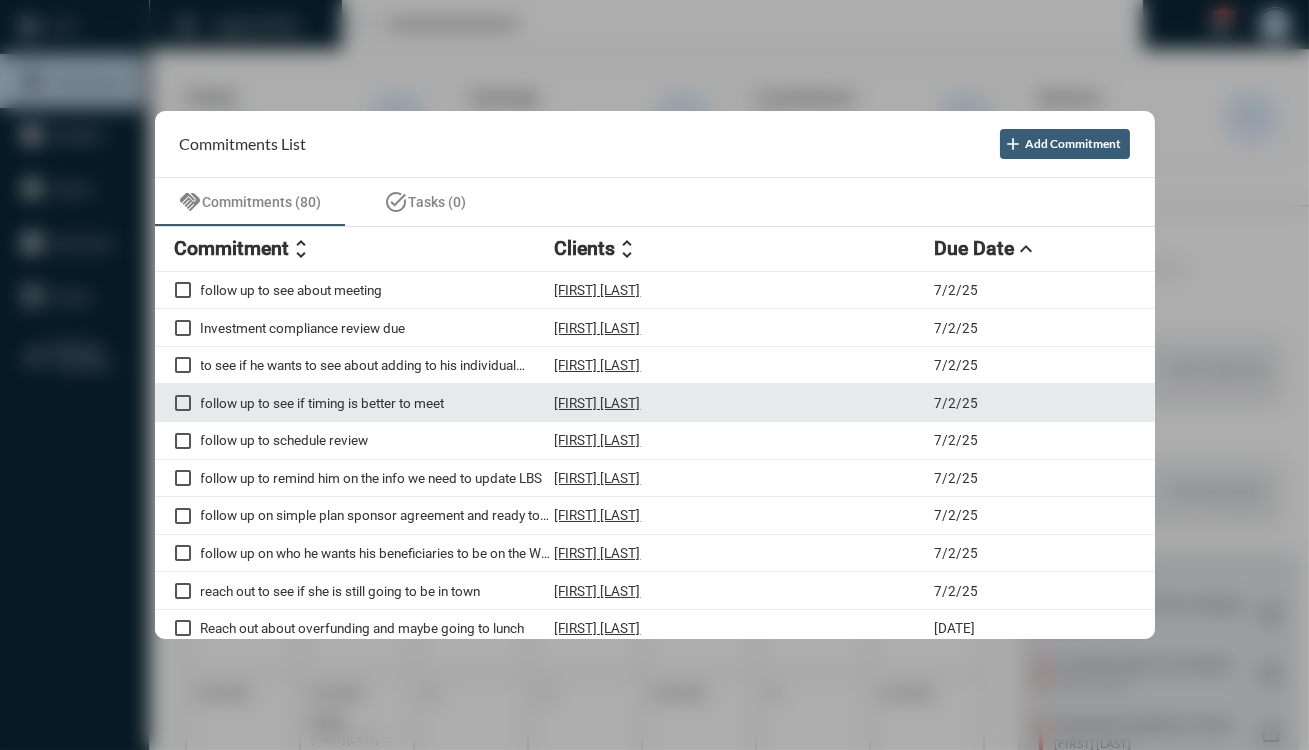 scroll, scrollTop: 90, scrollLeft: 0, axis: vertical 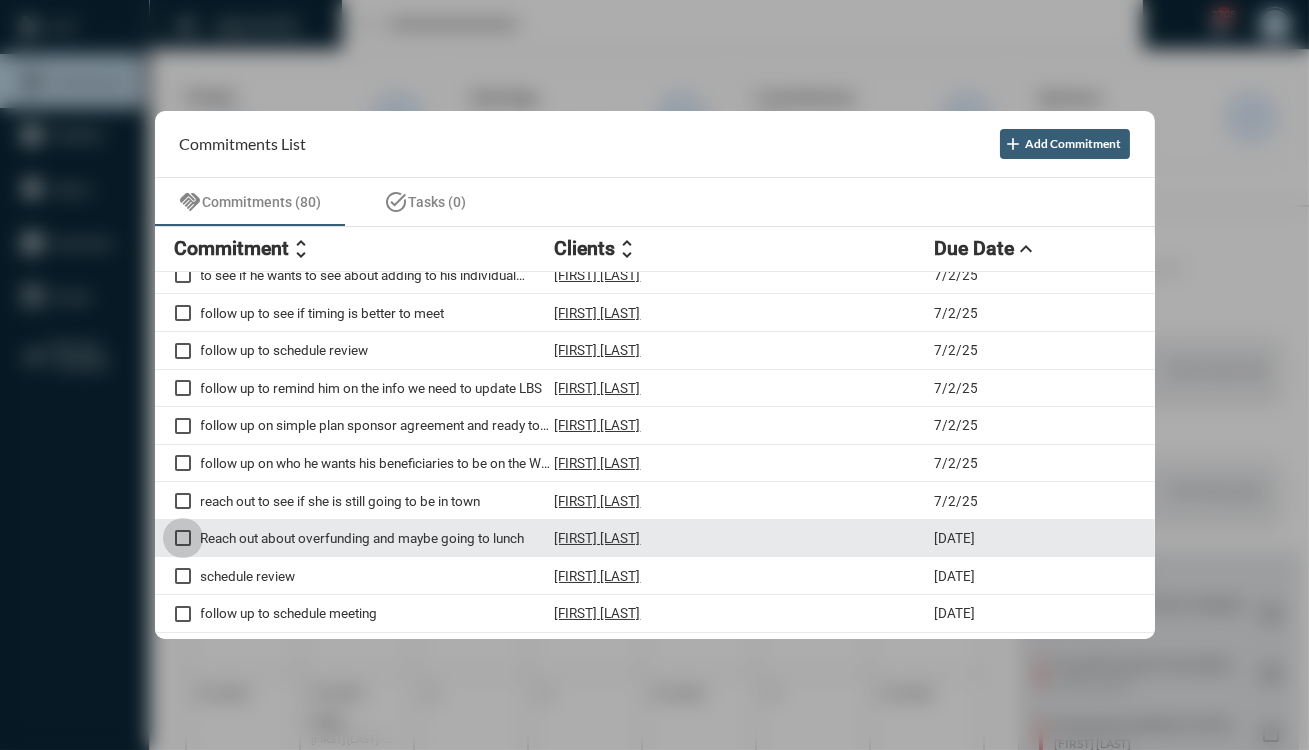 click at bounding box center (183, 538) 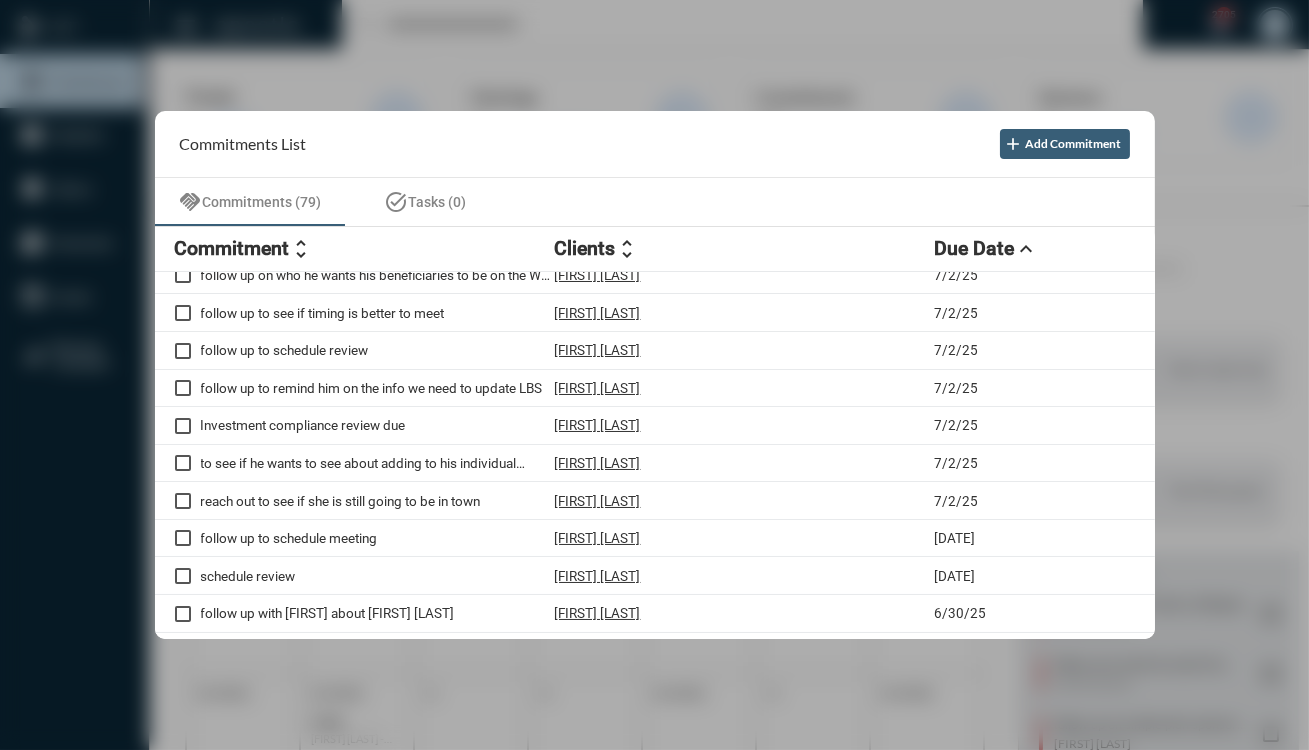 click at bounding box center [654, 375] 